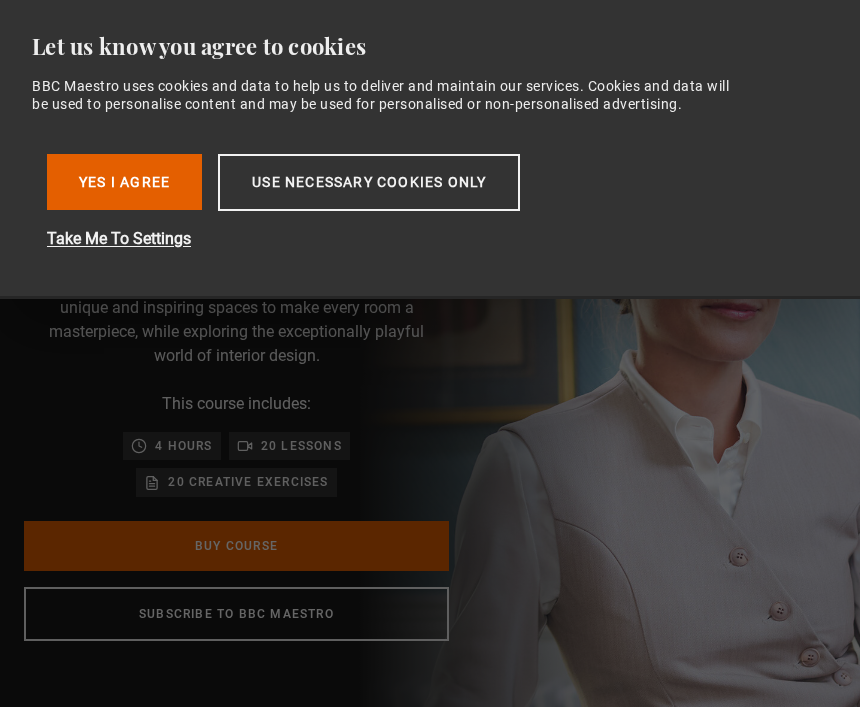 scroll, scrollTop: 0, scrollLeft: 0, axis: both 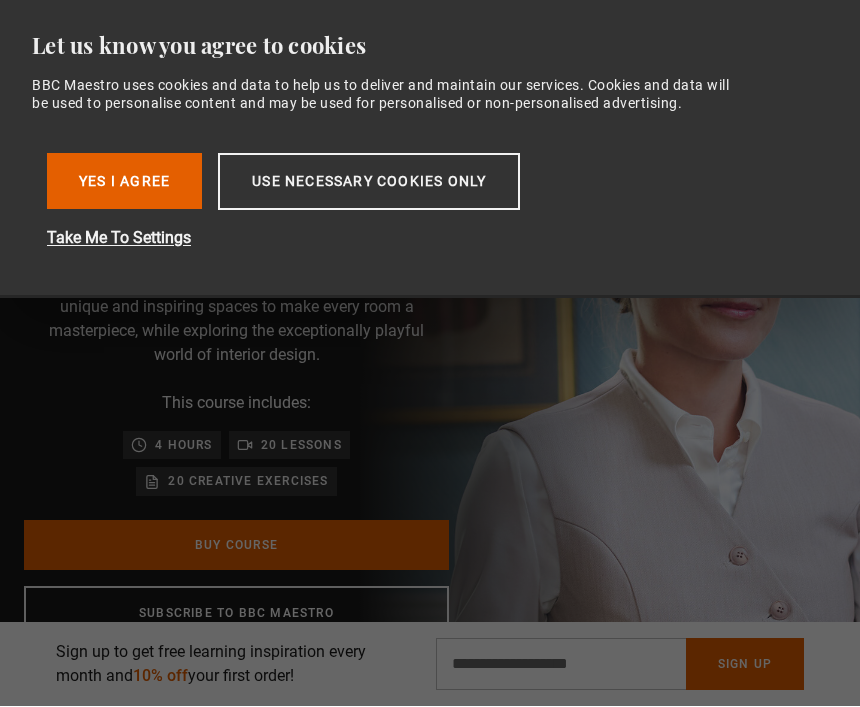 click on "Use necessary cookies only" at bounding box center [369, 182] 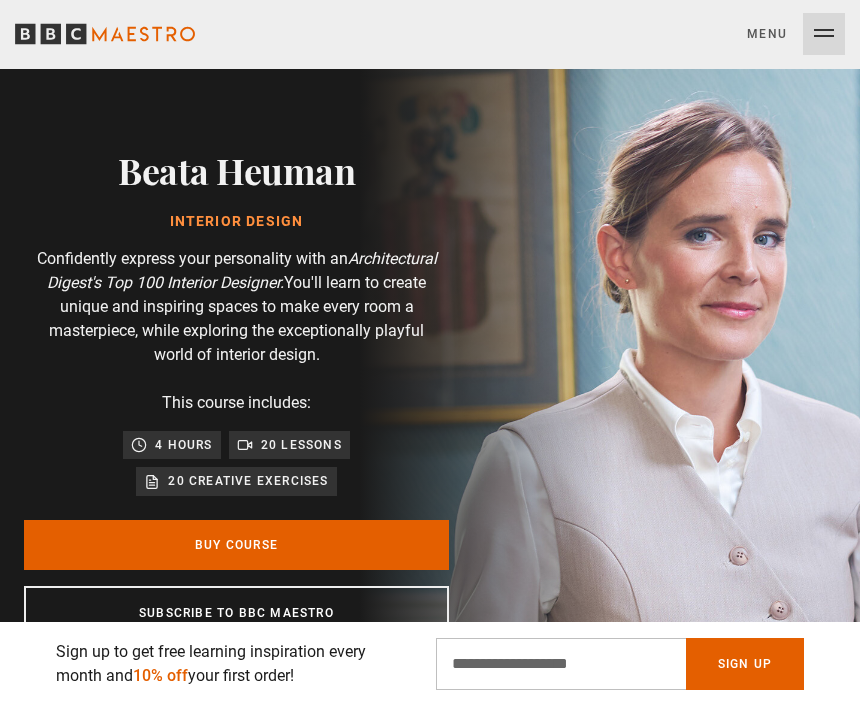 scroll, scrollTop: 1, scrollLeft: 0, axis: vertical 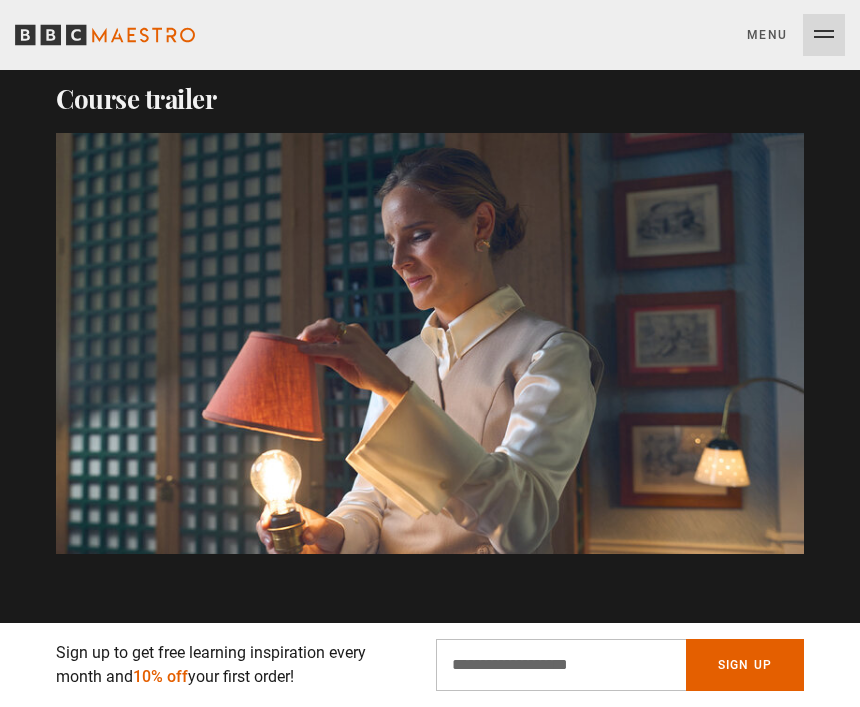 click on "Video Player is loading. Play Course overview for Interior Design with Beata Heuman Watch preview 10s Skip Back 10 seconds Pause 10s Skip Forward 10 seconds Loaded :  4.87% Pause Mute Current Time  0:02 - Duration  1:41 1x Playback Rate 2x 1.5x 1x , selected 0.5x Captions captions off , selected English  Captions This is a modal window.
Ready to get started?
Buy Course
Gift course
Restart" at bounding box center [430, 343] 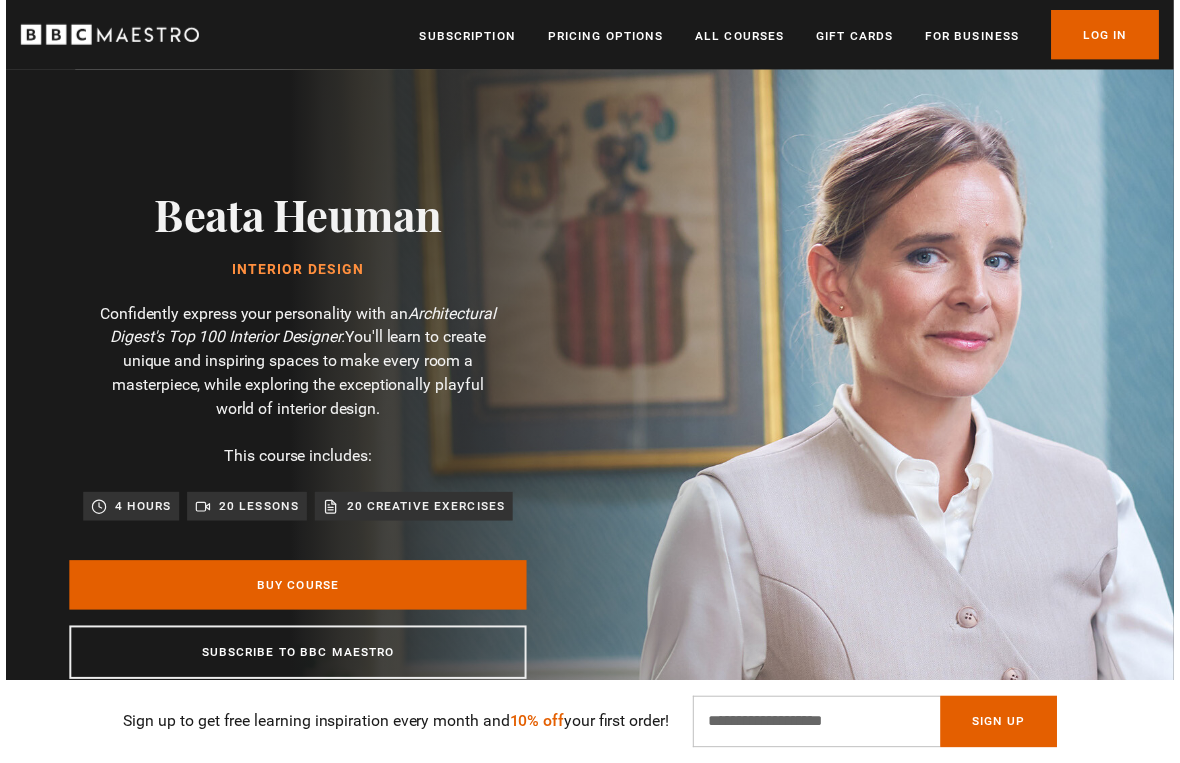 scroll, scrollTop: 24, scrollLeft: 0, axis: vertical 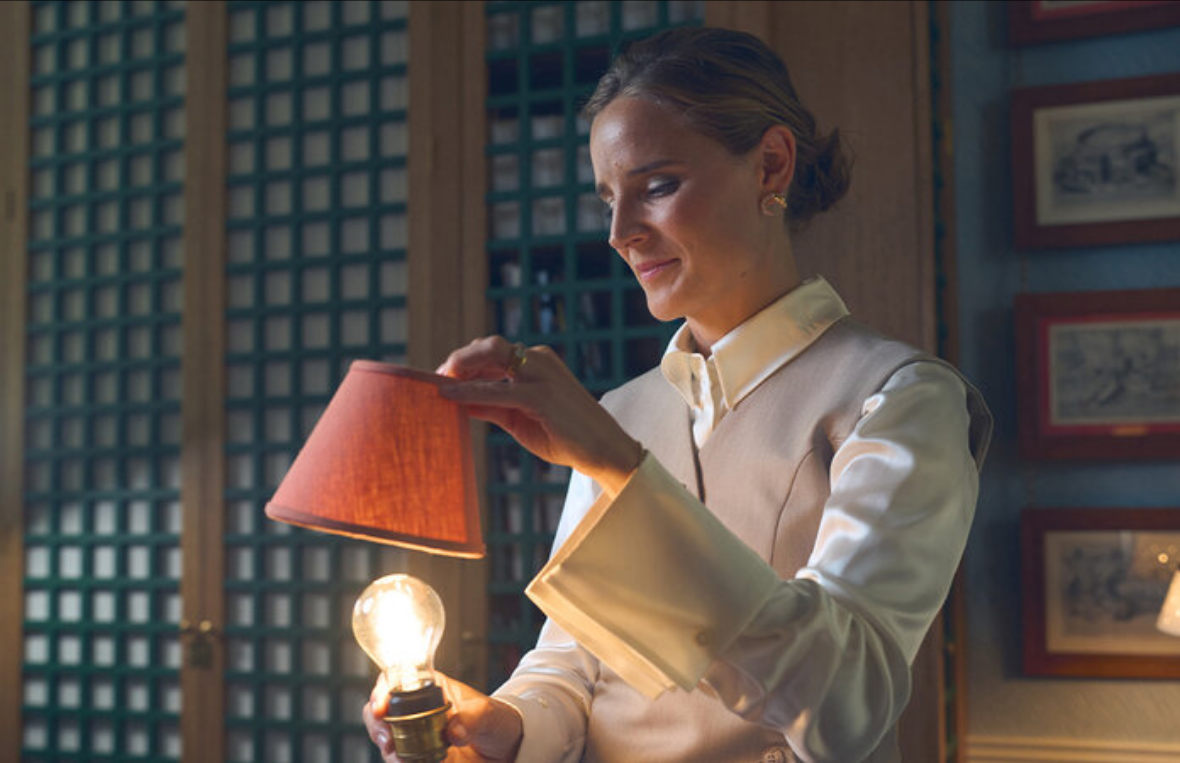 click on "Video Player is loading. Play Course overview for Interior Design with Beata Heuman Watch preview 10s Skip Back 10 seconds Pause 10s Skip Forward 10 seconds Loaded :  54.06% Pause Mute Current Time  0:08 - Duration  1:41 1x Playback Rate 2x 1.5x 1x , selected 0.5x Captions captions off , selected English  Captions This is a modal window.
Ready to get started?
Buy Course
Gift course
Restart" at bounding box center (590, 381) 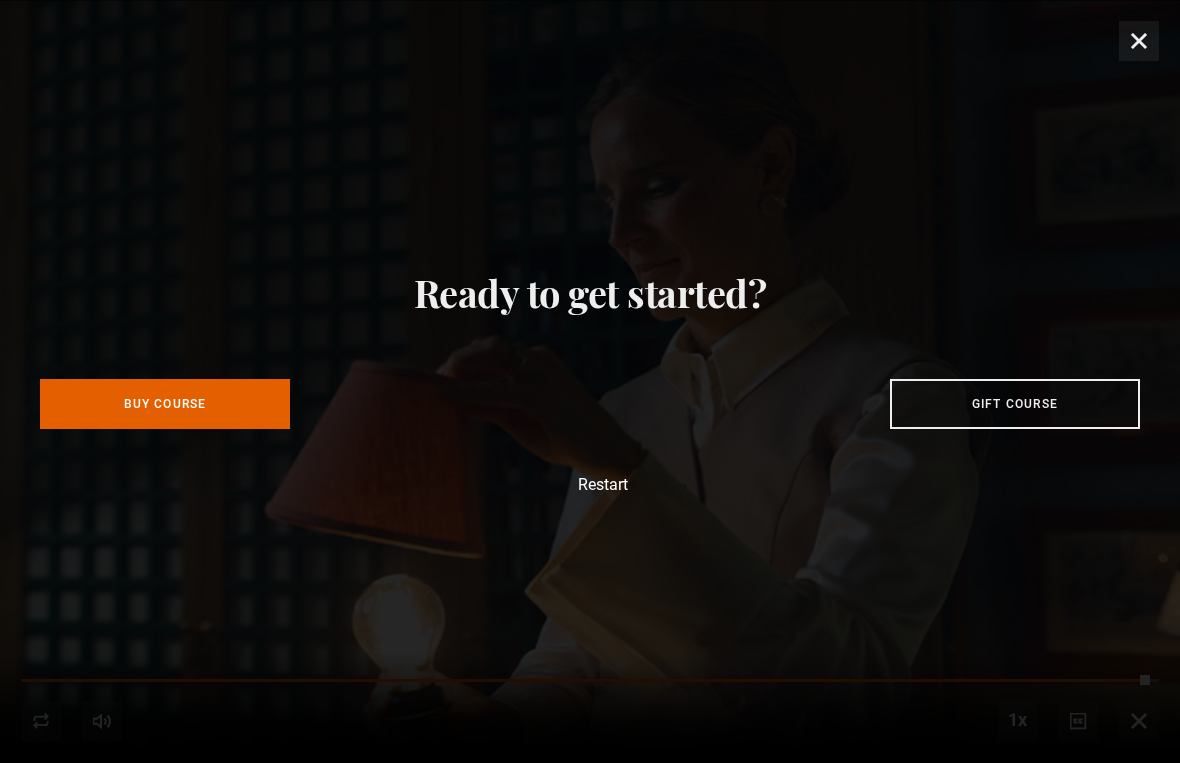 scroll, scrollTop: 0, scrollLeft: 226, axis: horizontal 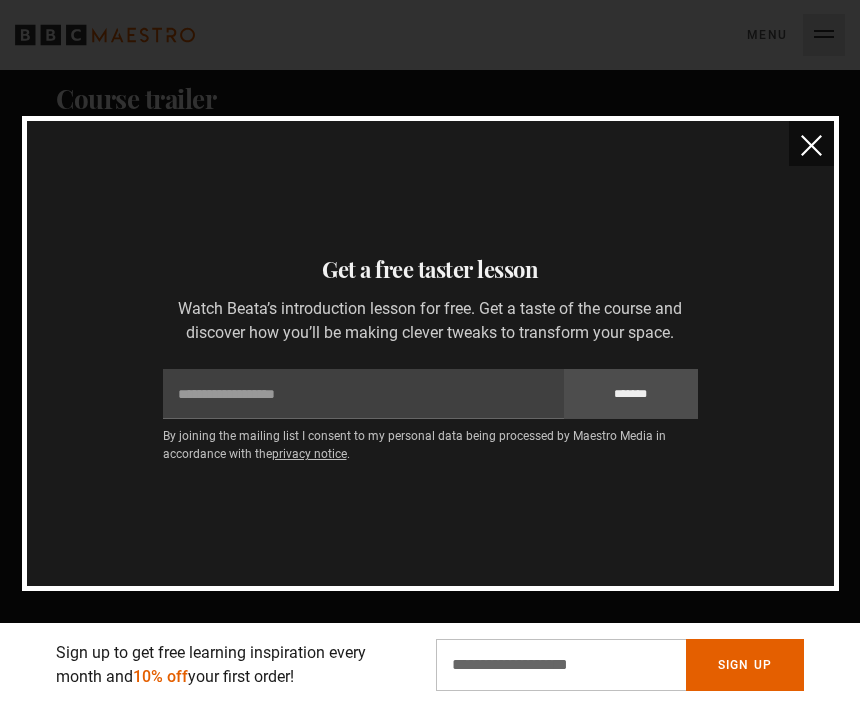 click on "Thanks for signing up
Check your inbox - your free lesson is on the way!
Oops! Something went wrong
Please try again later
Get a free taster lesson
Watch Beata’s introduction lesson for free. Get a taste of the course and discover how you’ll be making clever tweaks to transform your space.
Email
*******
By joining the mailing list I consent to my personal data being processed by Maestro Media in accordance with the
privacy notice ." at bounding box center (430, 353) 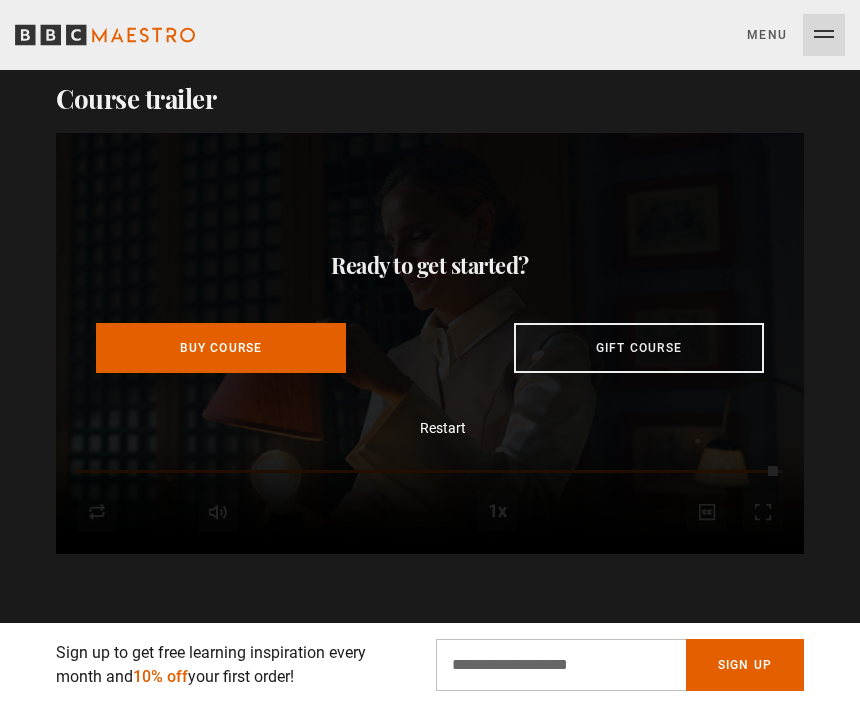 scroll, scrollTop: 0, scrollLeft: 796, axis: horizontal 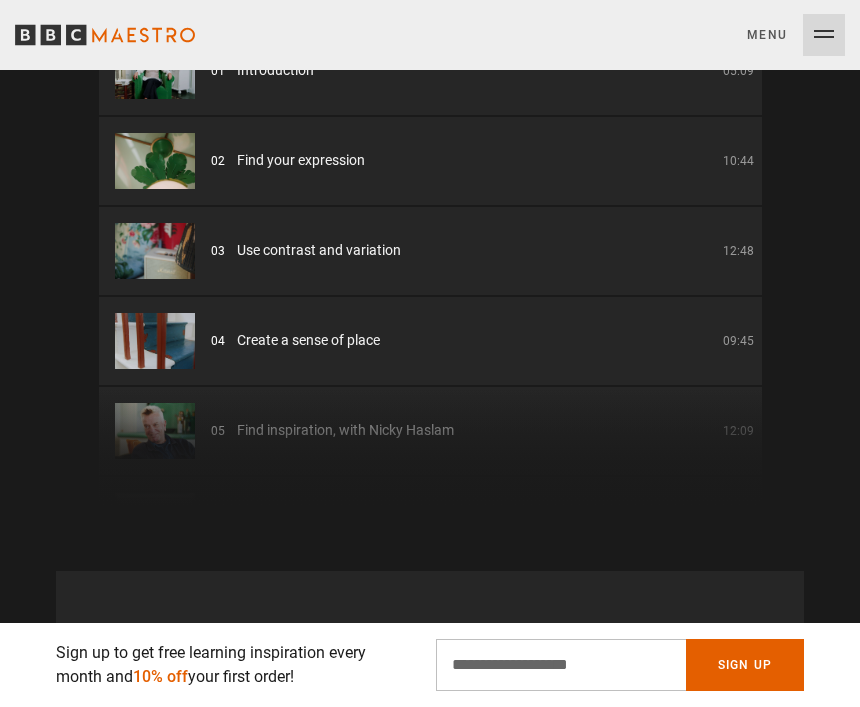 click on "01
Introduction
05:09" at bounding box center [430, 71] 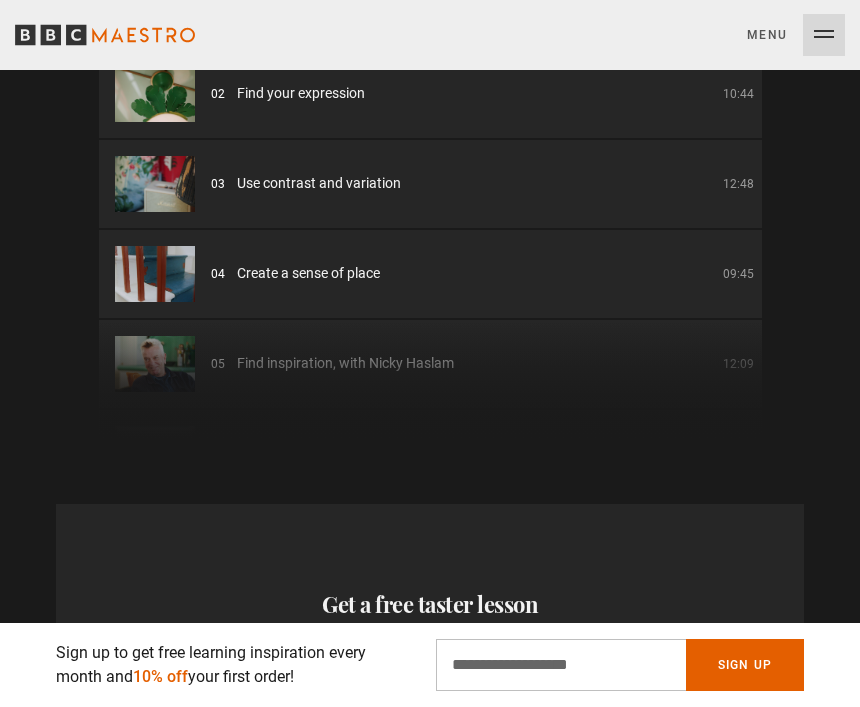 click on "Menu
Close" at bounding box center [796, 35] 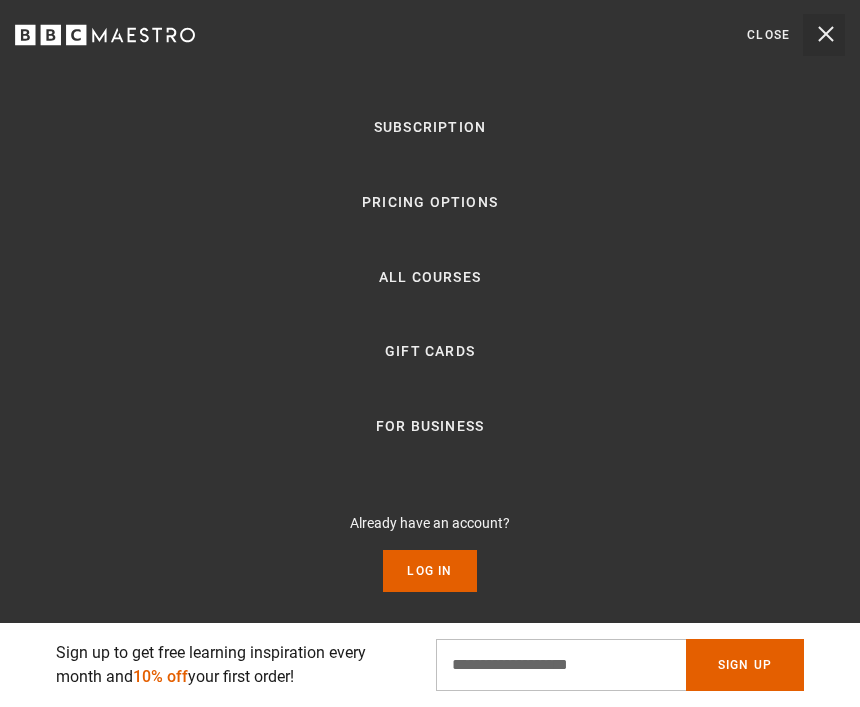 click on "Already have an account?
Log In" at bounding box center (430, 552) 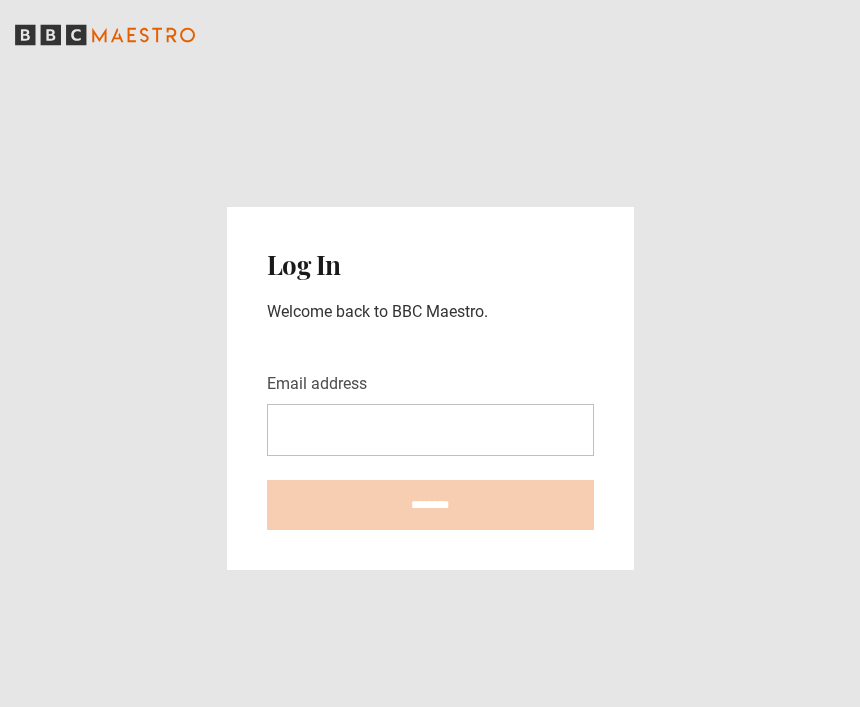 scroll, scrollTop: 265, scrollLeft: 0, axis: vertical 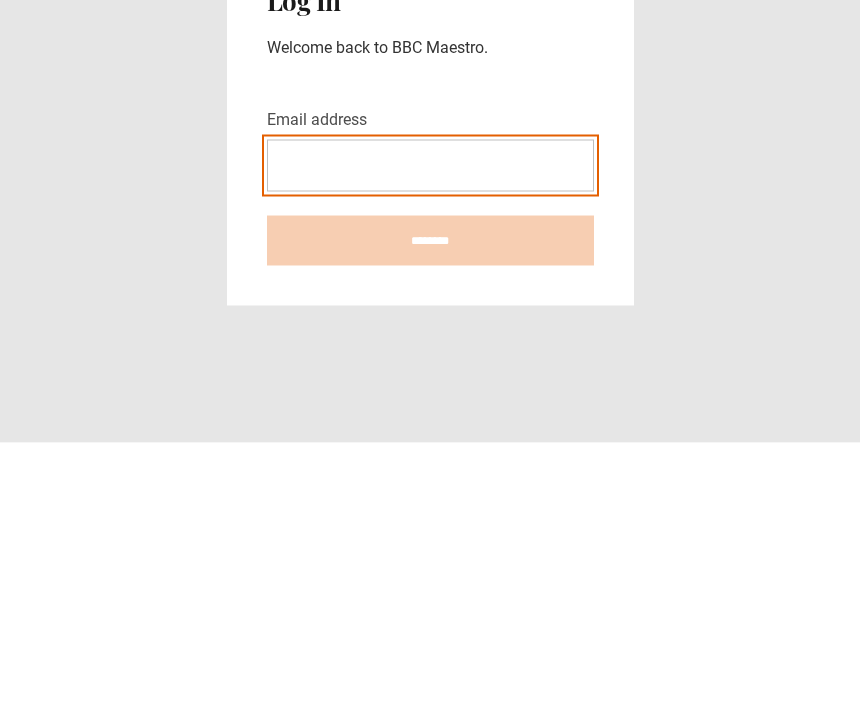 type on "**********" 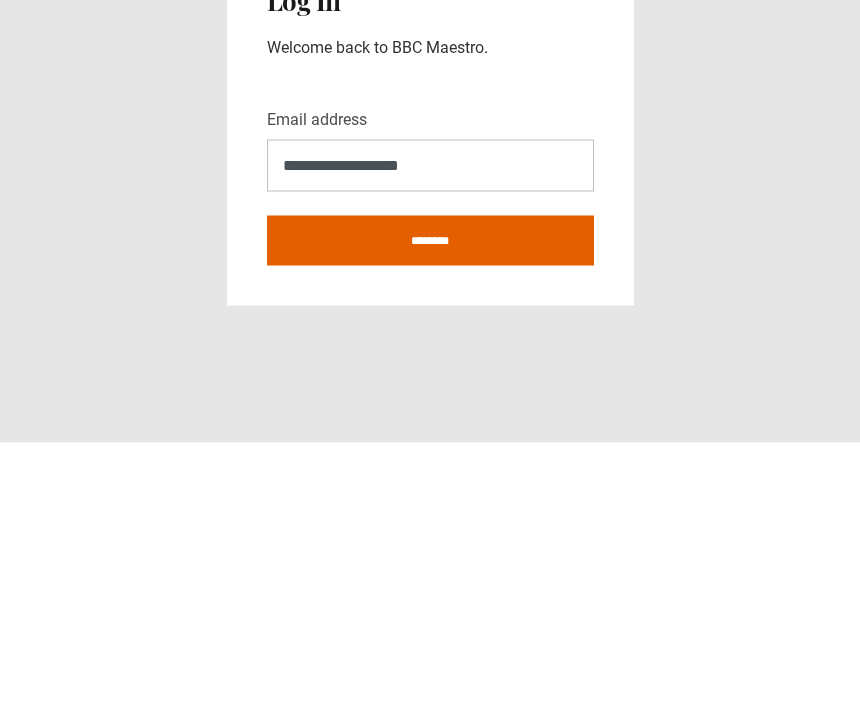 click on "********" at bounding box center [430, 505] 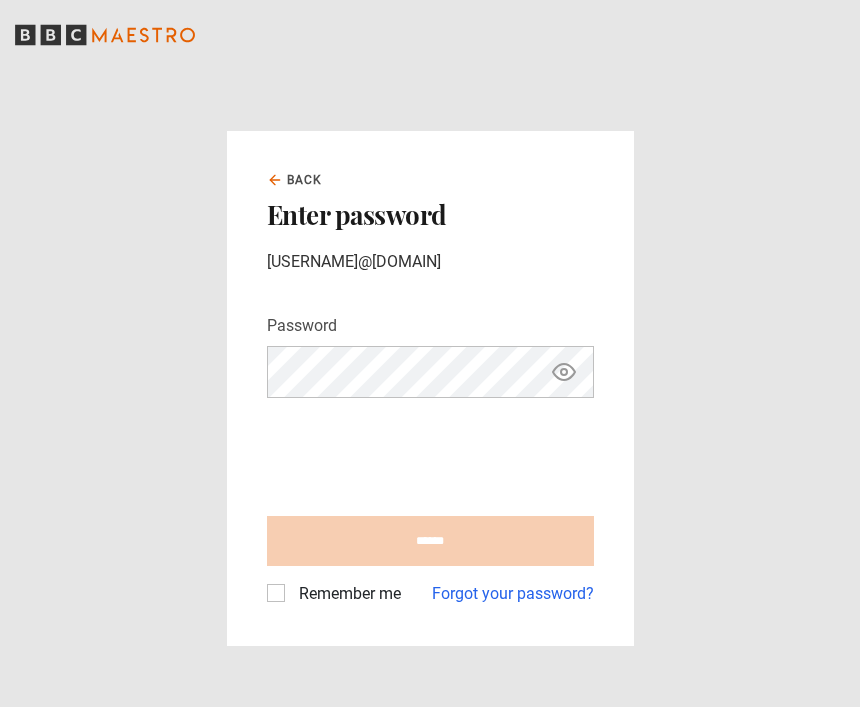 scroll, scrollTop: 0, scrollLeft: 0, axis: both 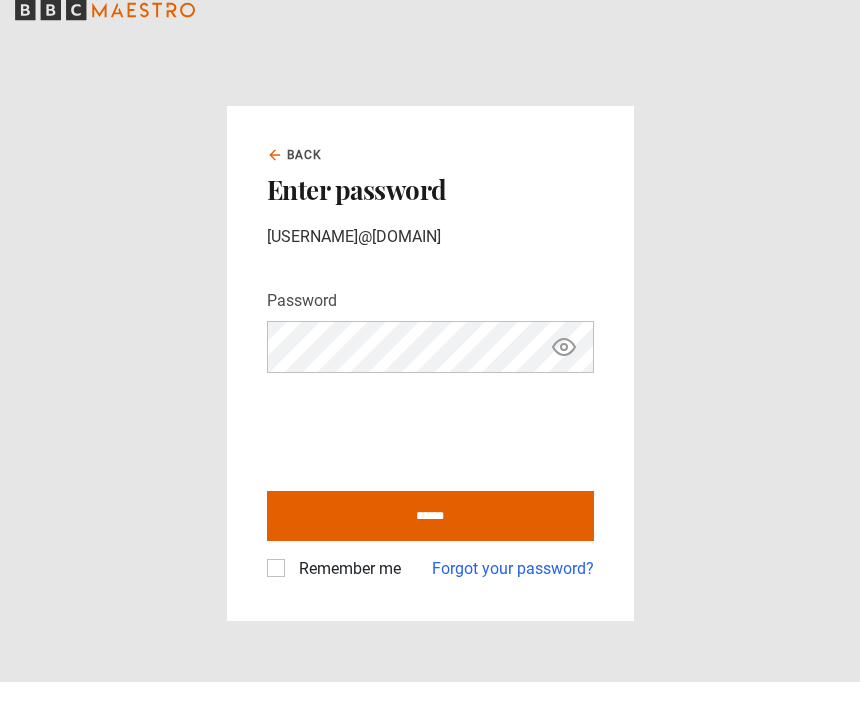 click on "******" at bounding box center (430, 541) 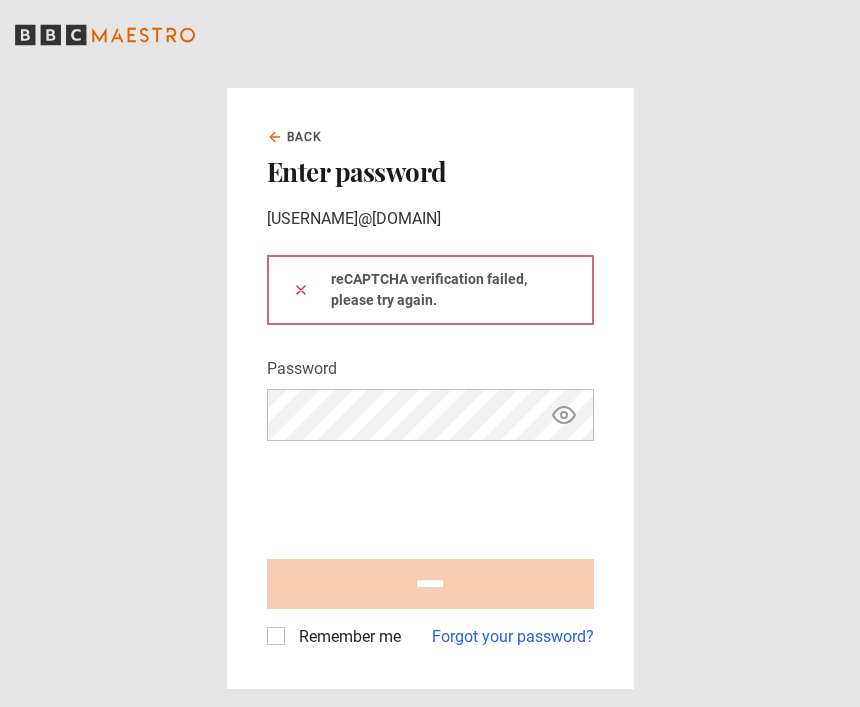 scroll, scrollTop: 277, scrollLeft: 0, axis: vertical 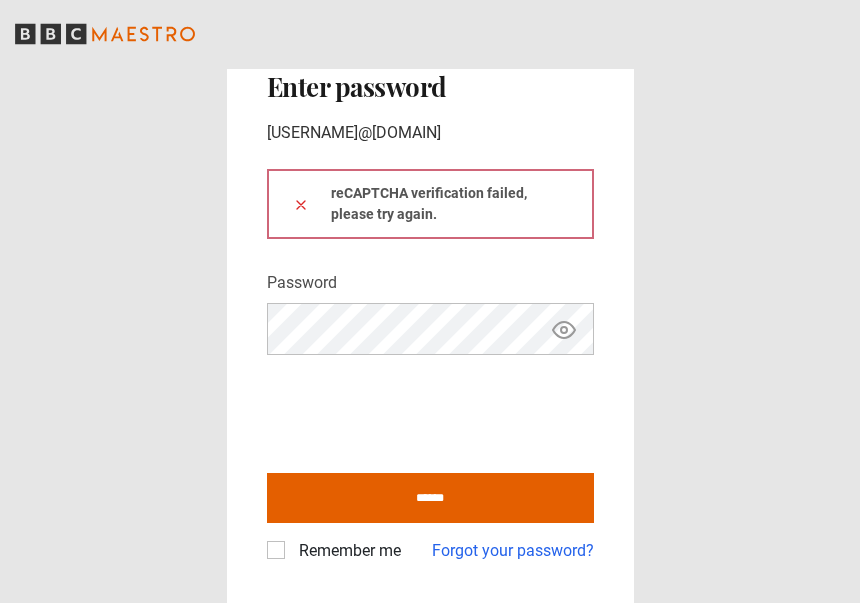 click on "******" at bounding box center (430, 499) 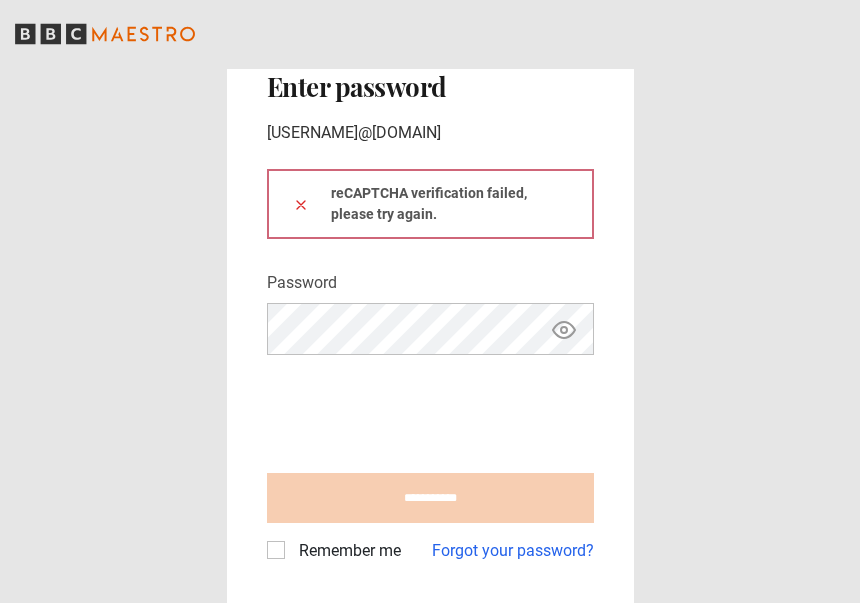 click on "Remember me" at bounding box center [346, 552] 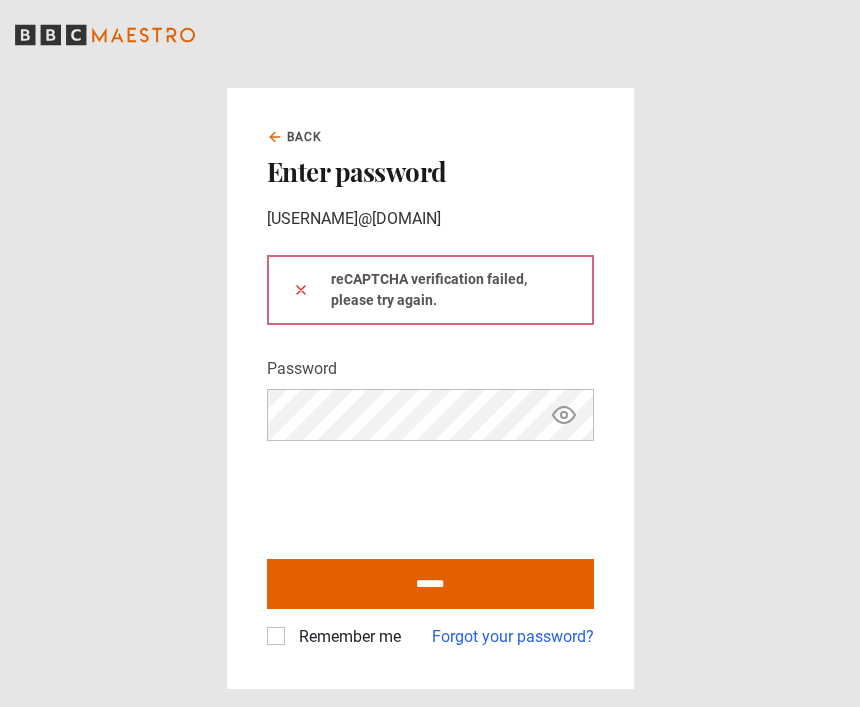 scroll, scrollTop: 3, scrollLeft: 0, axis: vertical 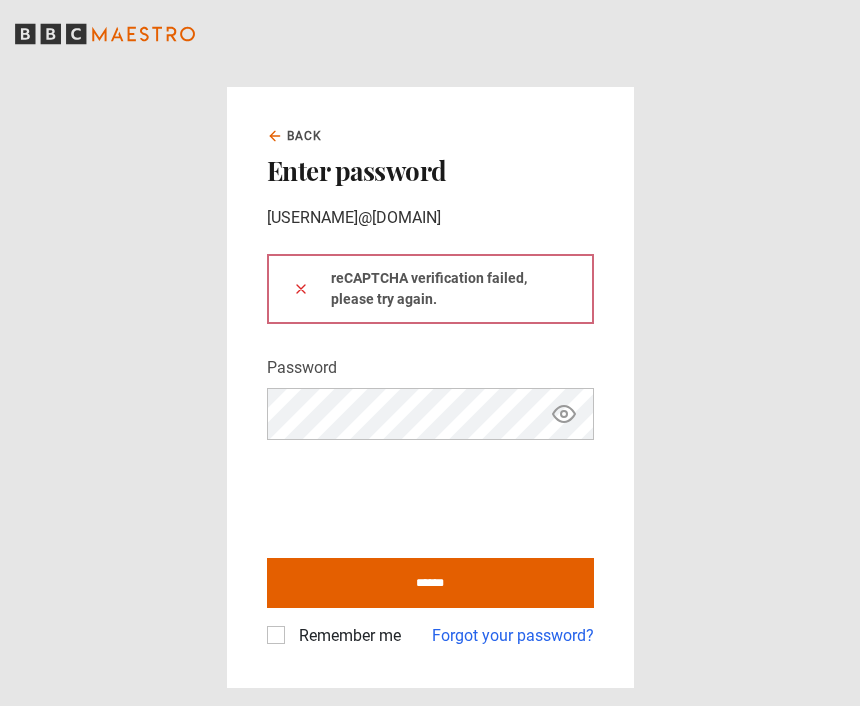 click on "******" at bounding box center [430, 584] 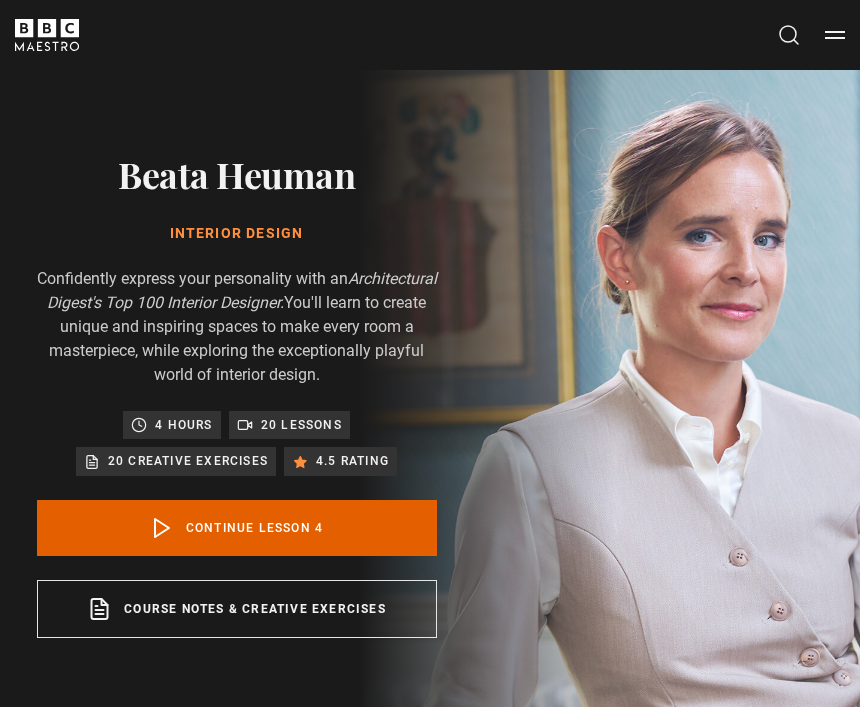 scroll, scrollTop: 0, scrollLeft: 0, axis: both 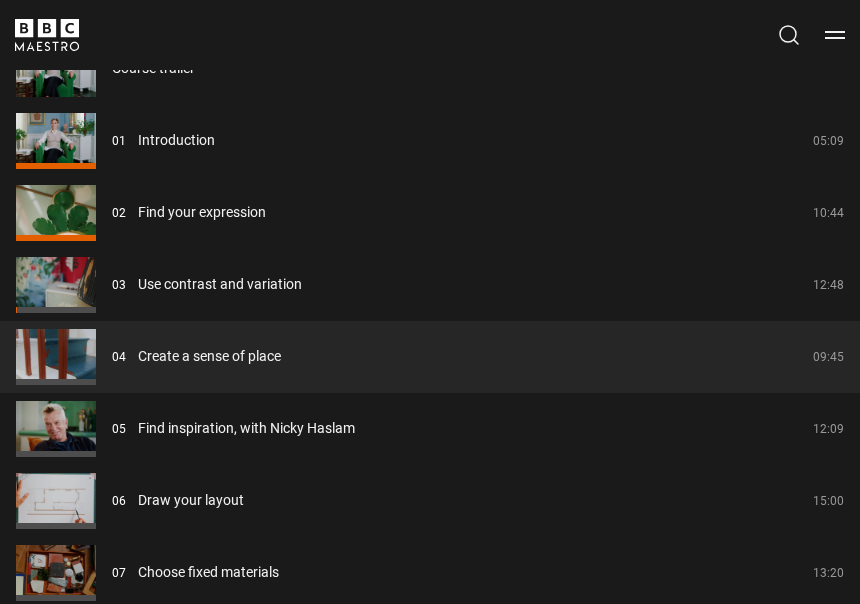 click on "Introduction" at bounding box center [176, 140] 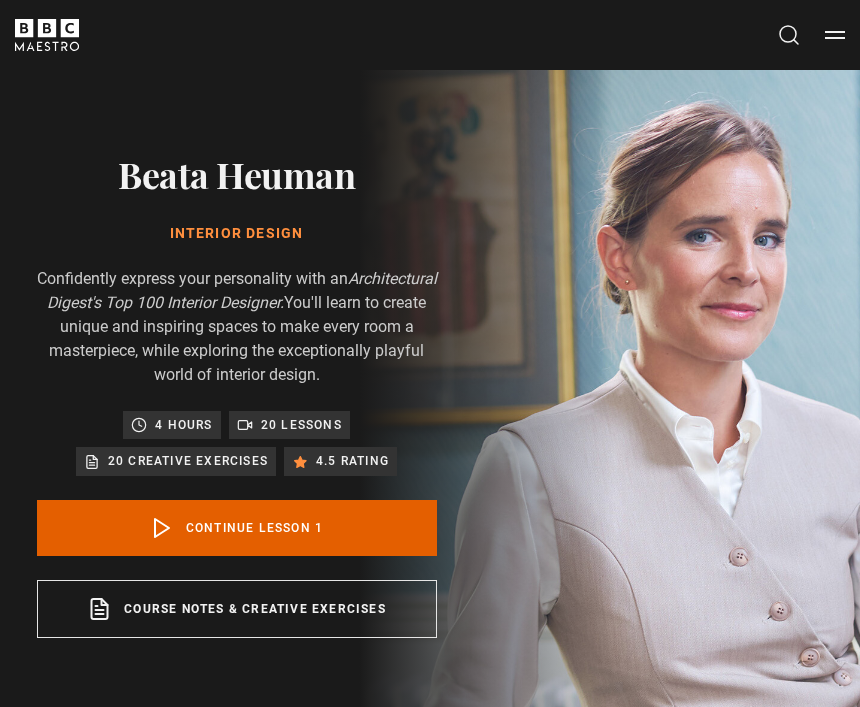 scroll, scrollTop: 784, scrollLeft: 0, axis: vertical 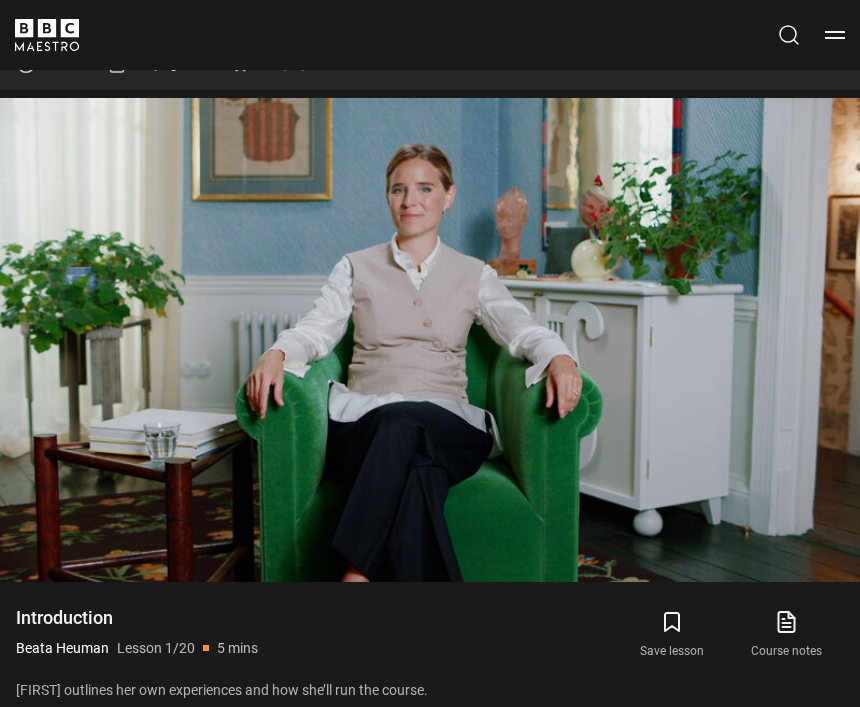 click on "10s Skip Back 10 seconds Pause 10s Skip Forward 10 seconds Loaded :  0.00% Pause Mute Current Time  0:00 - Duration  5:10
[FIRST] [LAST]
Lesson 1
Introduction
1x Playback Rate 2x 1.5x 1x , selected 0.5x Captions captions off , selected English  Captions" at bounding box center (430, 526) 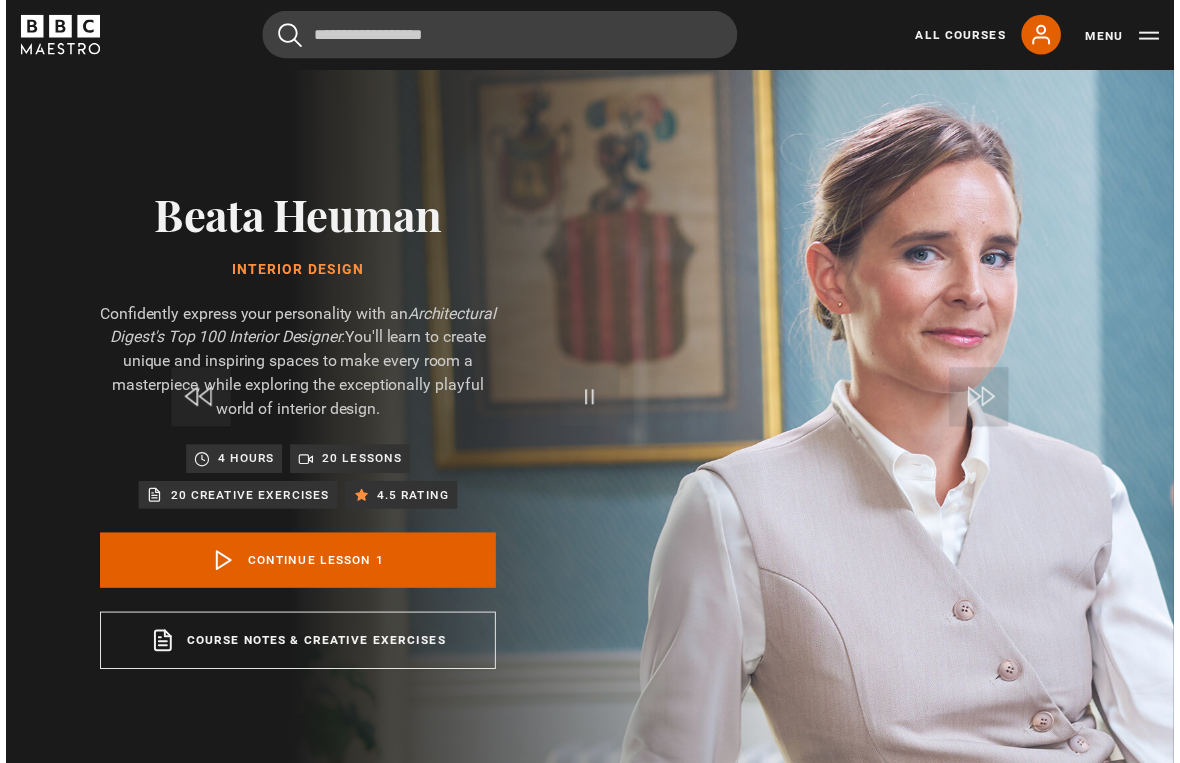 scroll, scrollTop: 24, scrollLeft: 0, axis: vertical 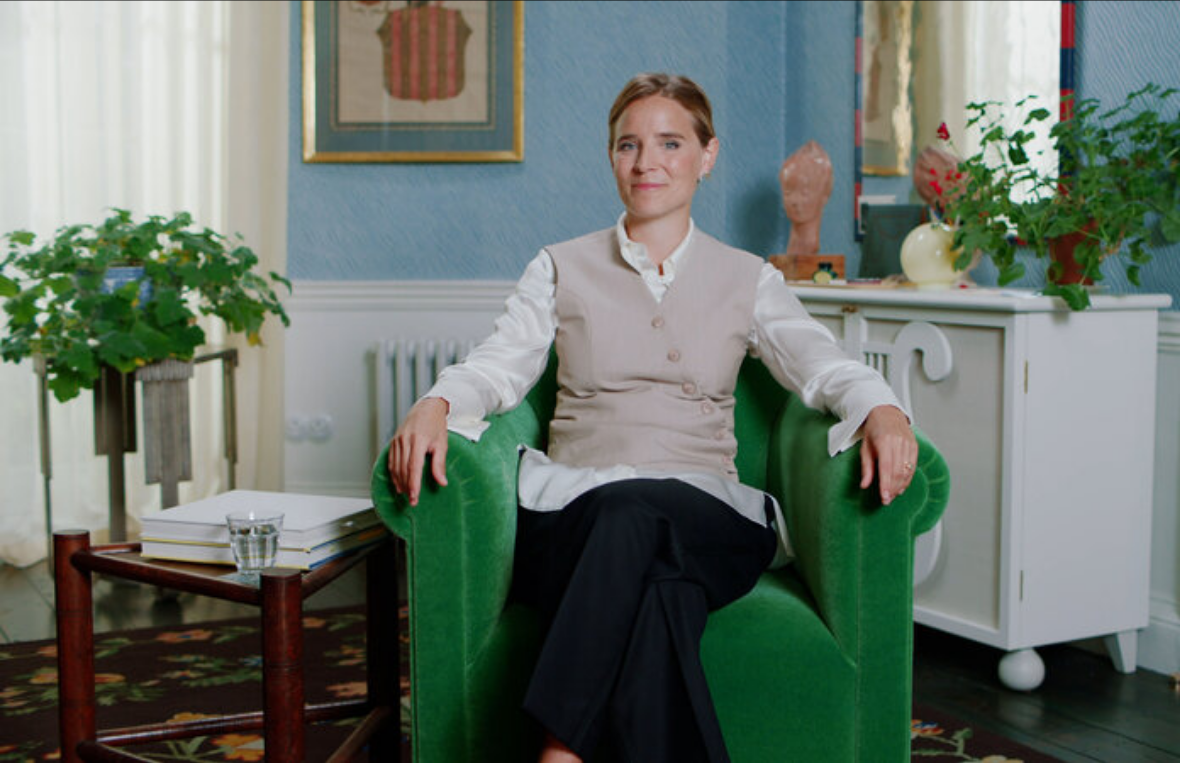 click on "Video Player is loading. Play Lesson Introduction 10s Skip Back 10 seconds Pause 10s Skip Forward 10 seconds Loaded :  98.32% Pause Mute Current Time  4:25 - Duration  5:10
Beata Heuman
Lesson 1
Introduction
1x Playback Rate 2x 1.5x 1x , selected 0.5x Captions captions off , selected English  Captions This is a modal window.
Lesson Completed
Up next
Find your expression
Cancel
Do you want to save this lesson?
Save lesson" at bounding box center (590, 381) 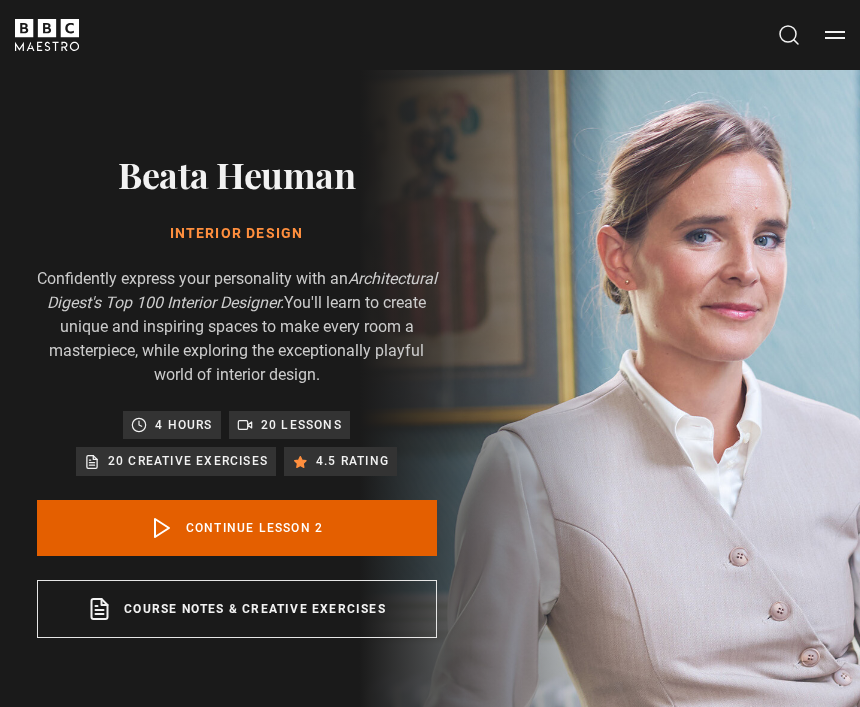 scroll, scrollTop: 784, scrollLeft: 0, axis: vertical 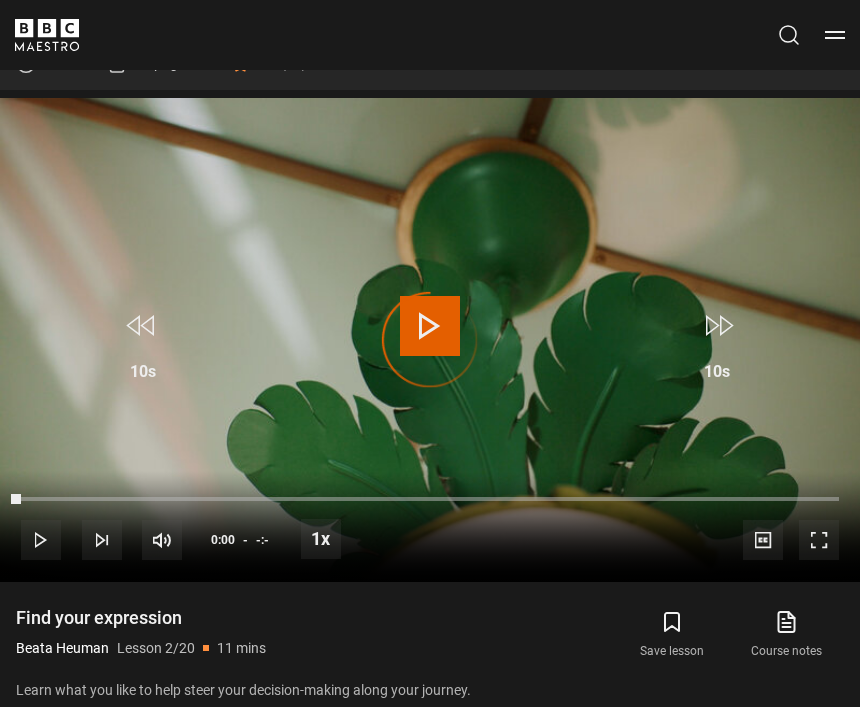 click on "Video Player is loading." at bounding box center (430, 340) 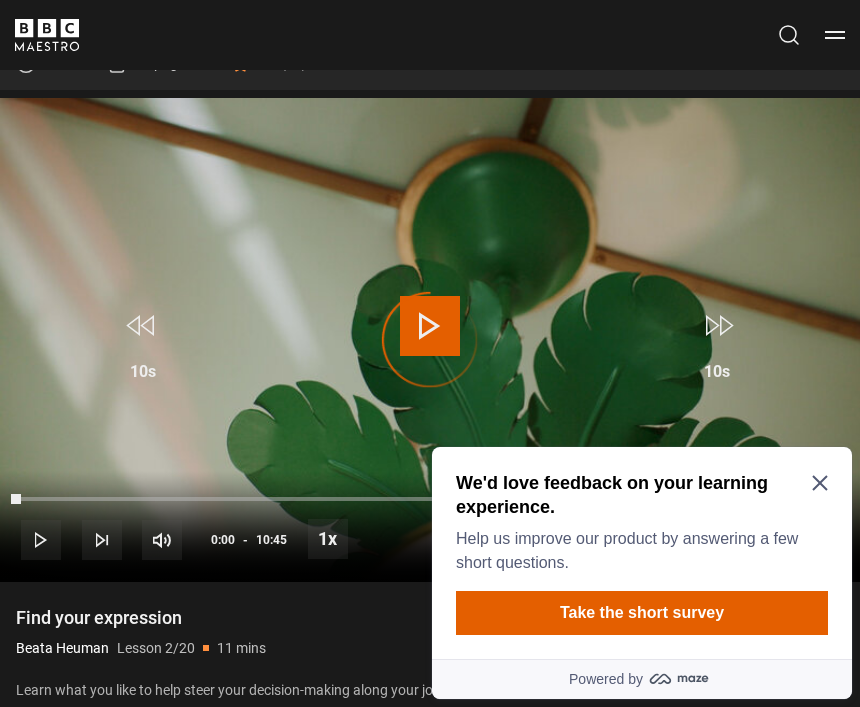 scroll, scrollTop: 0, scrollLeft: 0, axis: both 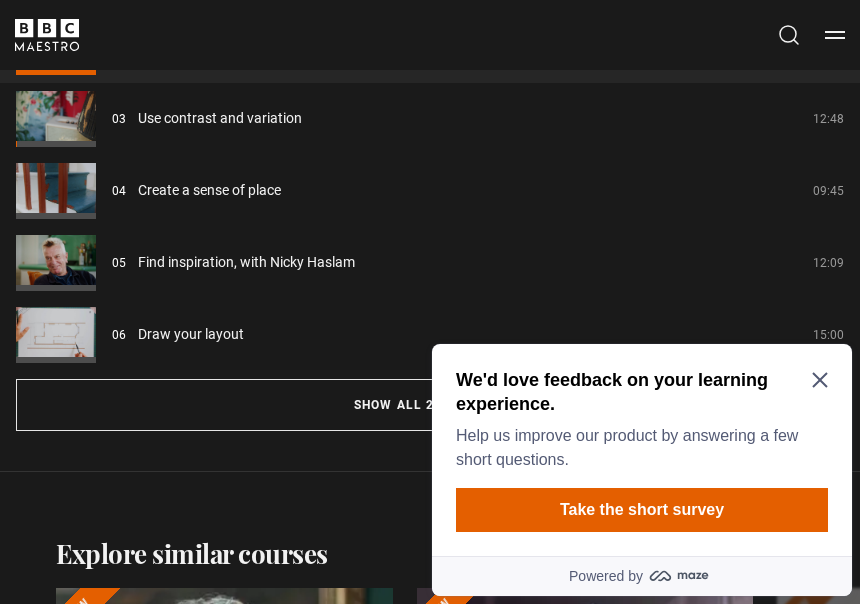 click on "Show all 20 lessons" at bounding box center (430, 405) 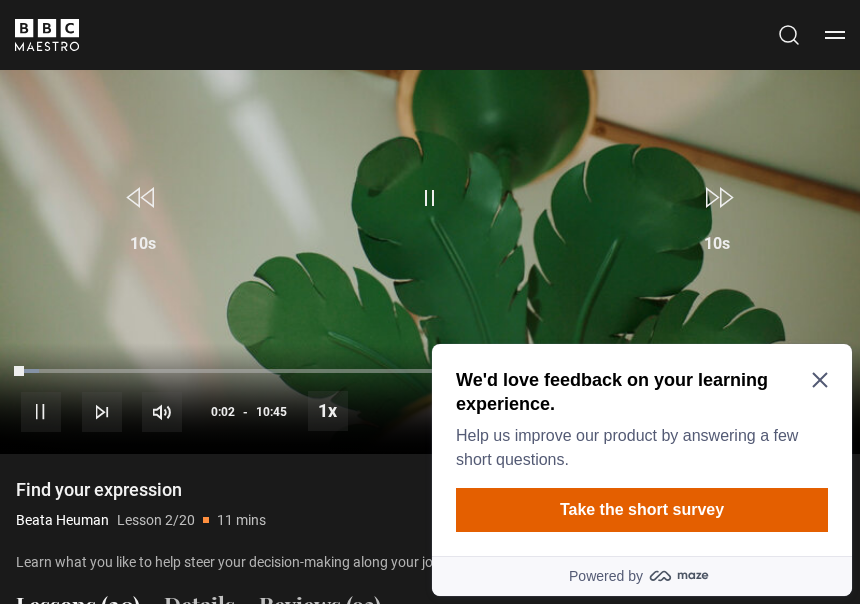 scroll, scrollTop: 896, scrollLeft: 0, axis: vertical 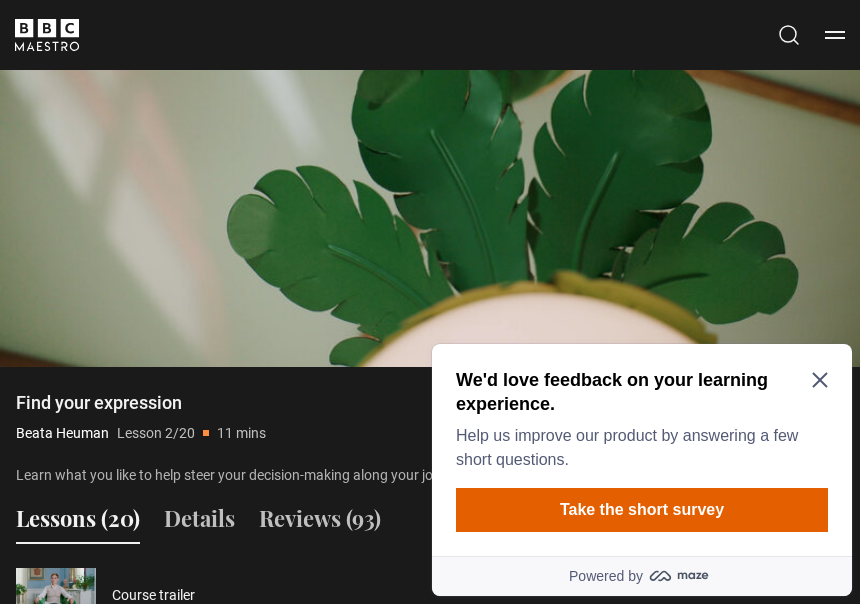 click on "Video Player is loading. Play Lesson Find your expression 10s Skip Back 10 seconds Pause 10s Skip Forward 10 seconds Loaded :  2.28% Pause Mute Current Time  0:03 - Duration  10:45
[FIRST] [LAST]
Lesson 2
Find your expression
1x Playback Rate 2x 1.5x 1x , selected 0.5x Captions captions off , selected English  Captions This is a modal window.
Lesson Completed
Up next
Use contrast and variation
Cancel
Do you want to save this lesson?
Save lesson
Rewatch" at bounding box center [430, 125] 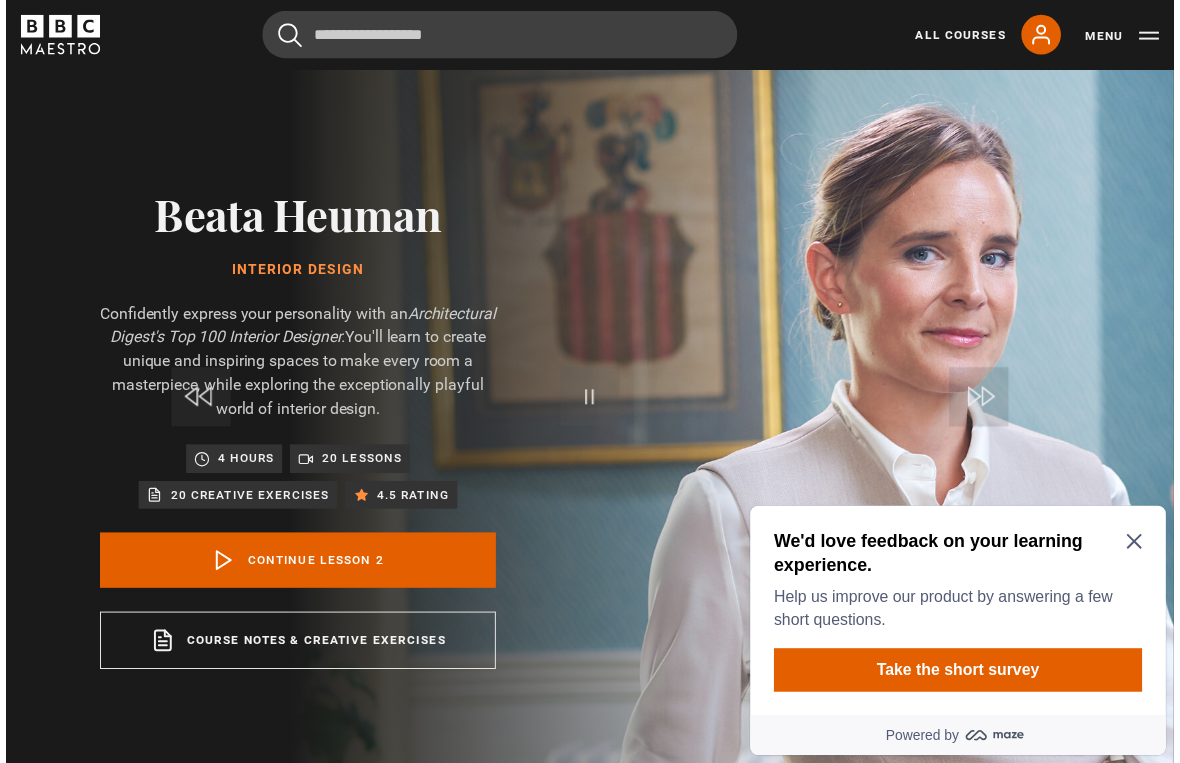 scroll, scrollTop: 24, scrollLeft: 0, axis: vertical 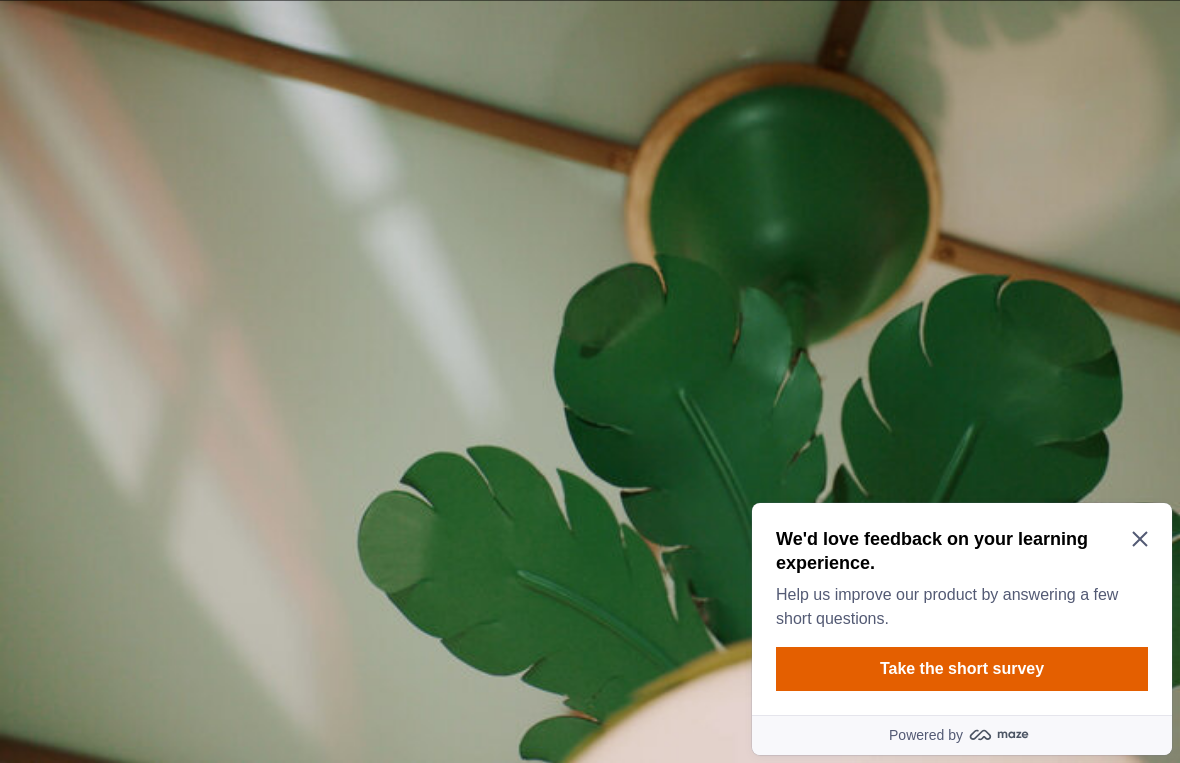 click on "Video Player is loading. Play Lesson Find your expression 10s Skip Back 10 seconds Pause 10s Skip Forward 10 seconds Loaded :  31.72% Pause Mute Current Time  2:36 - Duration  10:45
[FIRST] [LAST]
Lesson 2
Find your expression
1x Playback Rate 2x 1.5x 1x , selected 0.5x Captions captions off , selected English  Captions This is a modal window.
Lesson Completed
Up next
Use contrast and variation
Cancel
Do you want to save this lesson?
Save lesson
Rewatch" at bounding box center [590, 381] 